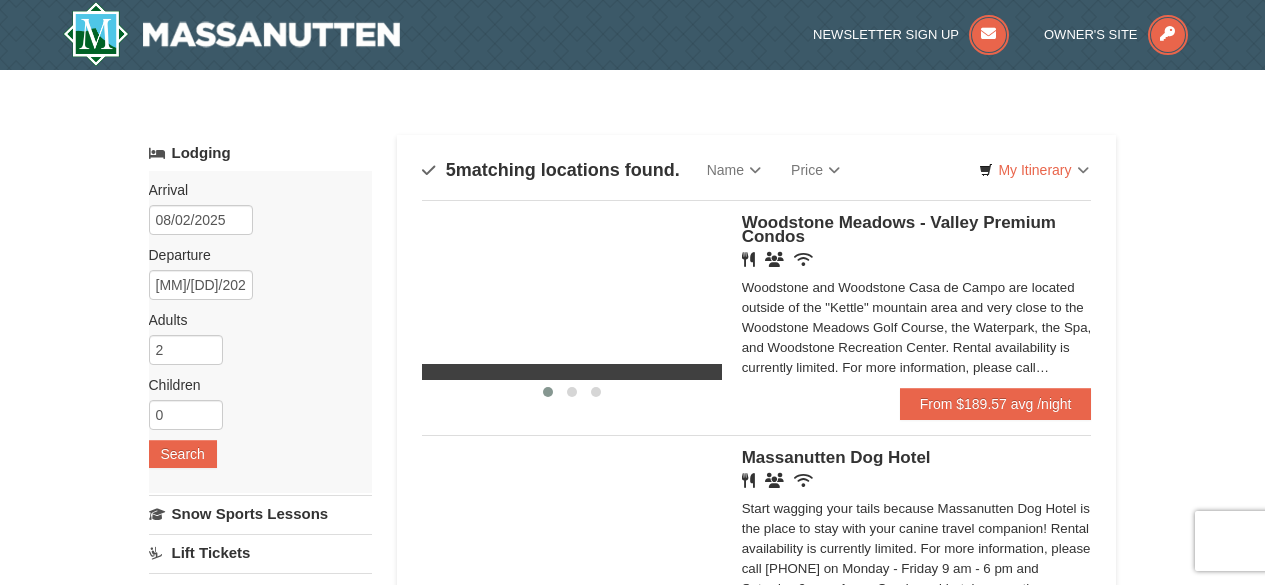 scroll, scrollTop: 0, scrollLeft: 0, axis: both 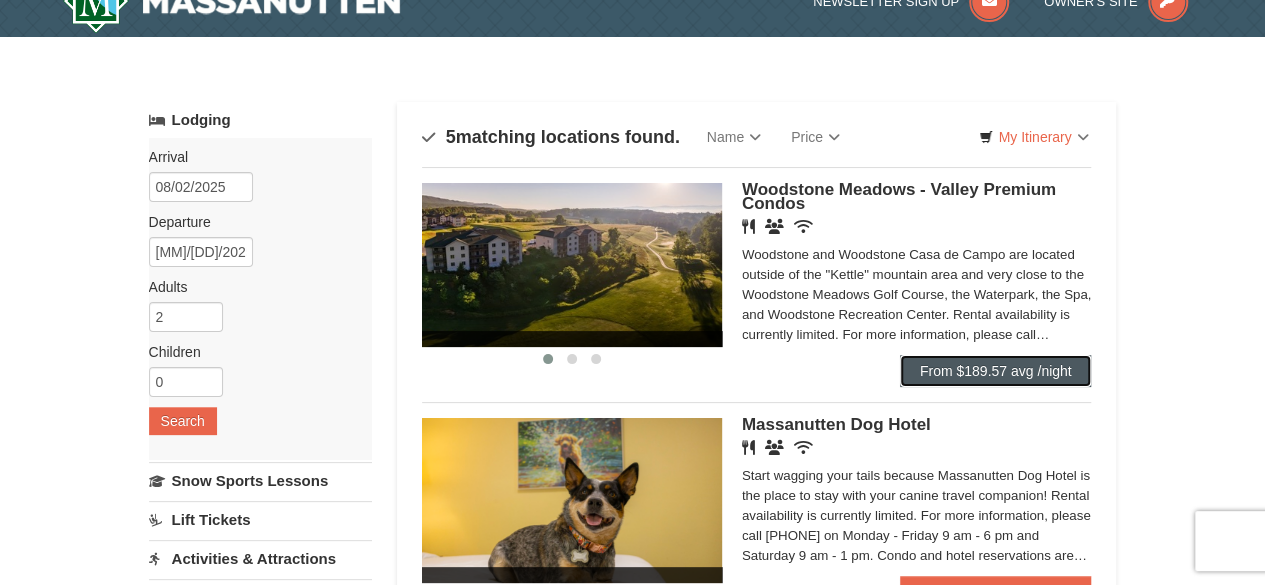 click on "From $189.57 avg /night" at bounding box center [996, 371] 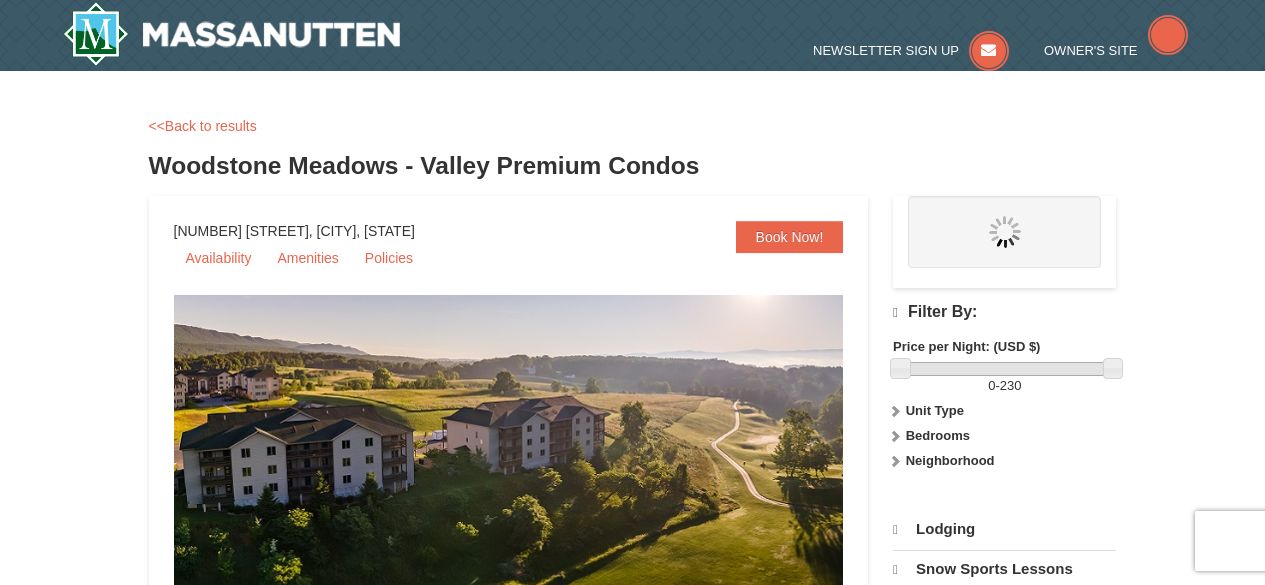 scroll, scrollTop: 0, scrollLeft: 0, axis: both 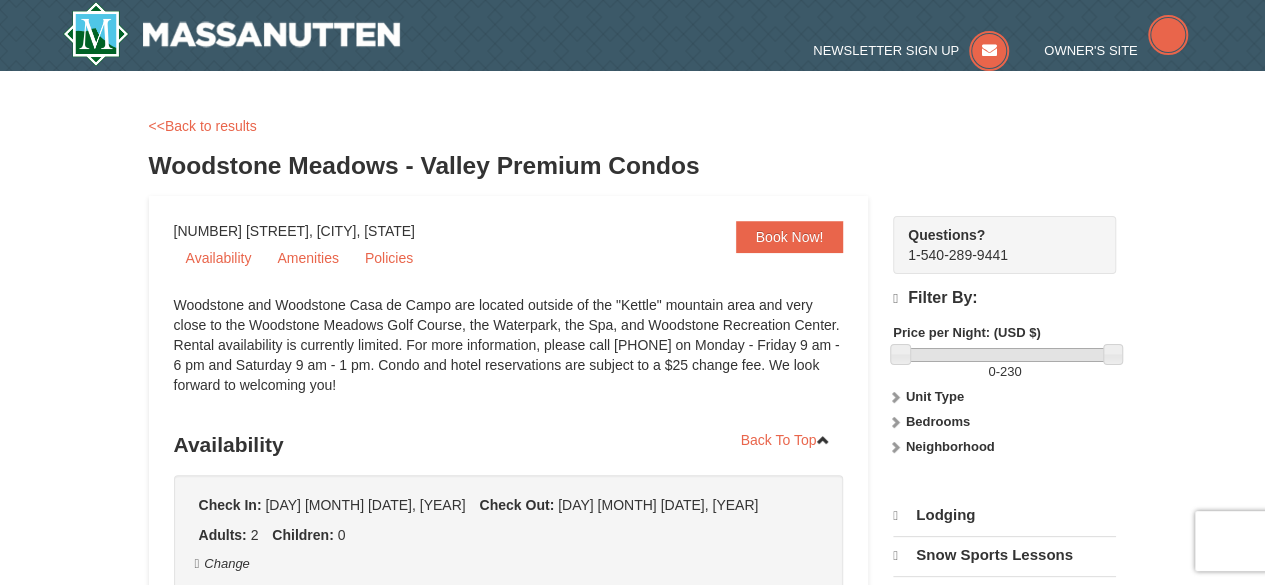 select on "8" 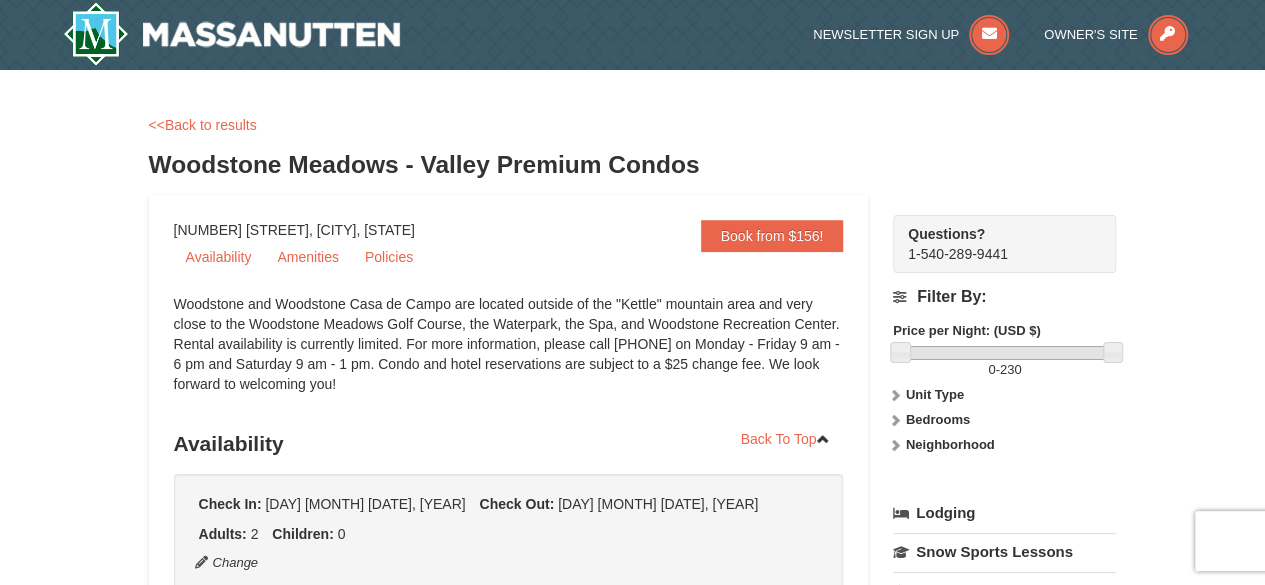 scroll, scrollTop: 0, scrollLeft: 0, axis: both 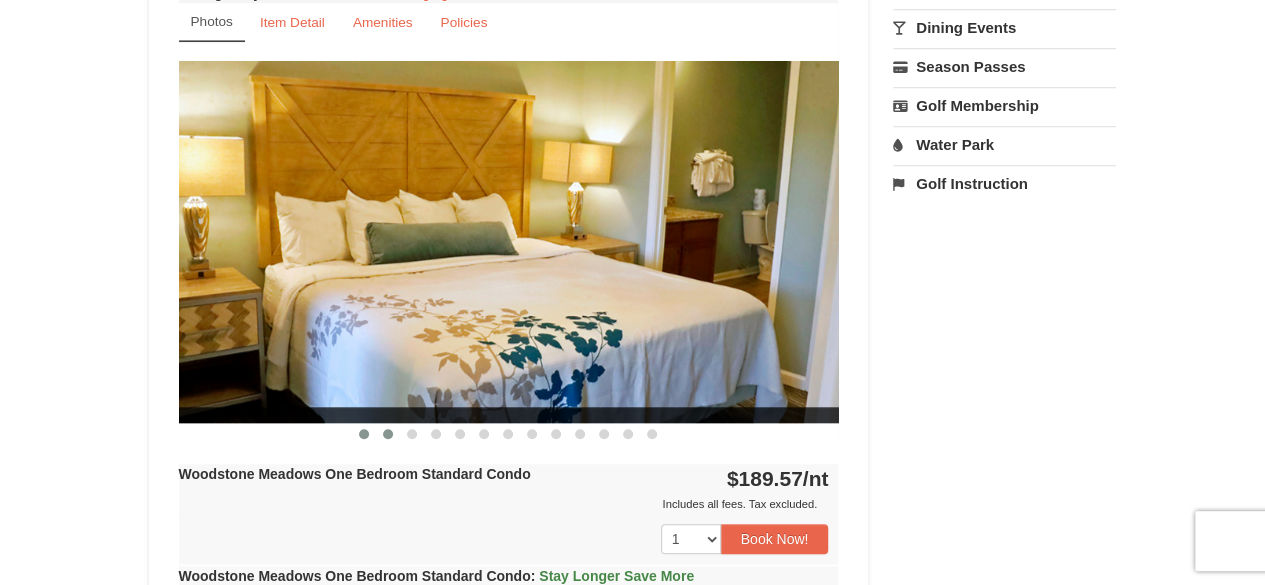 click at bounding box center (388, 434) 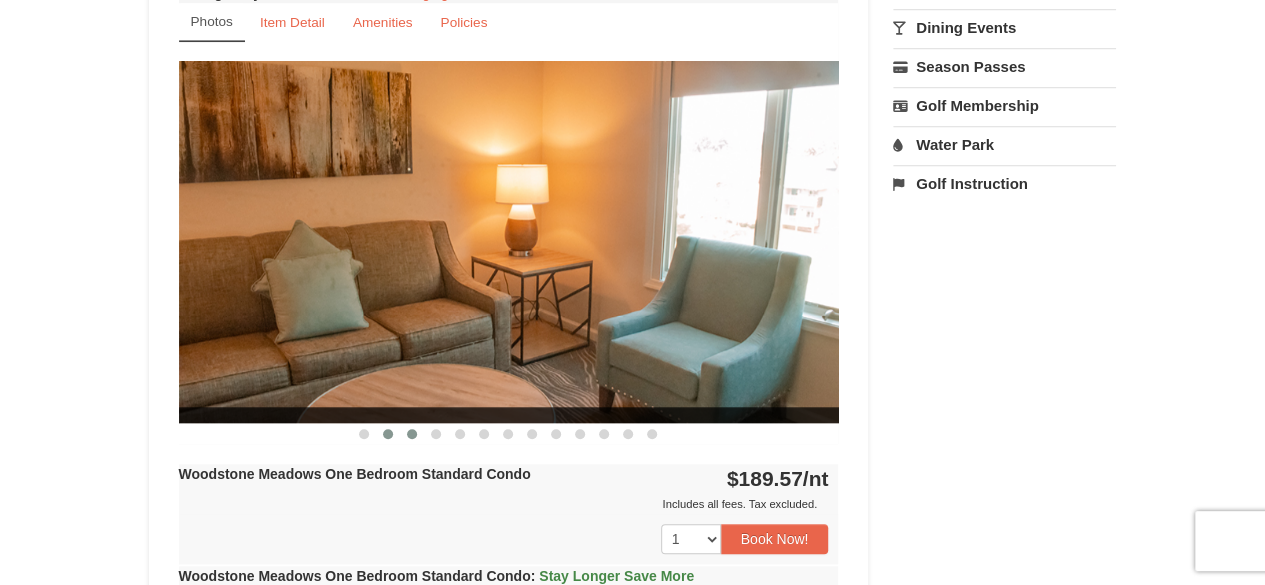 click at bounding box center [412, 434] 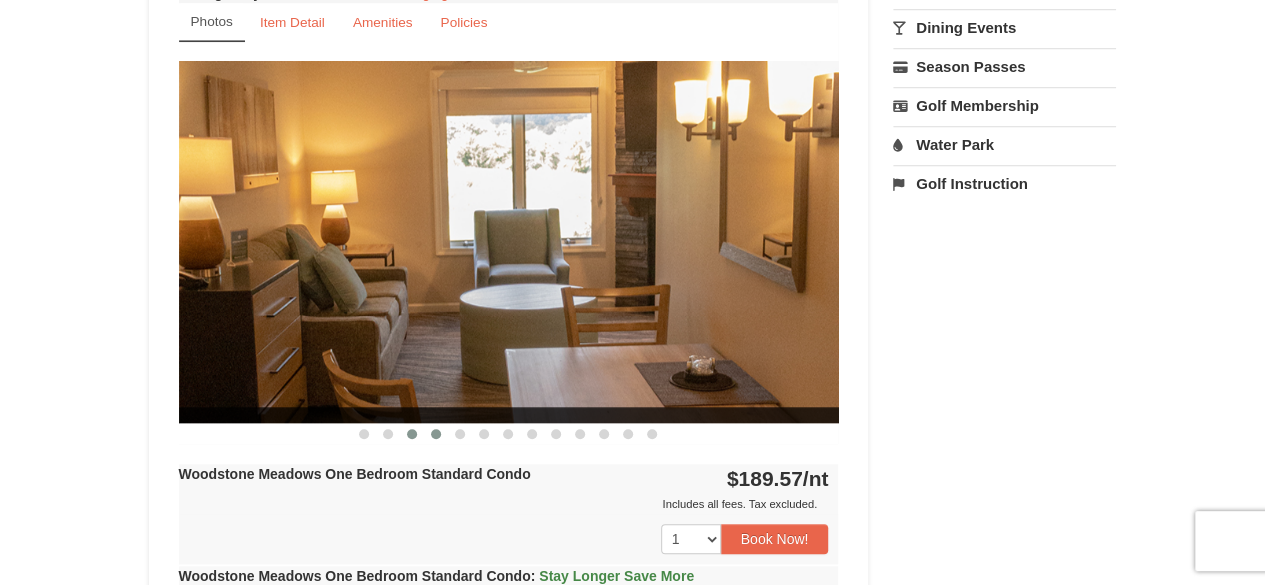 click at bounding box center (436, 434) 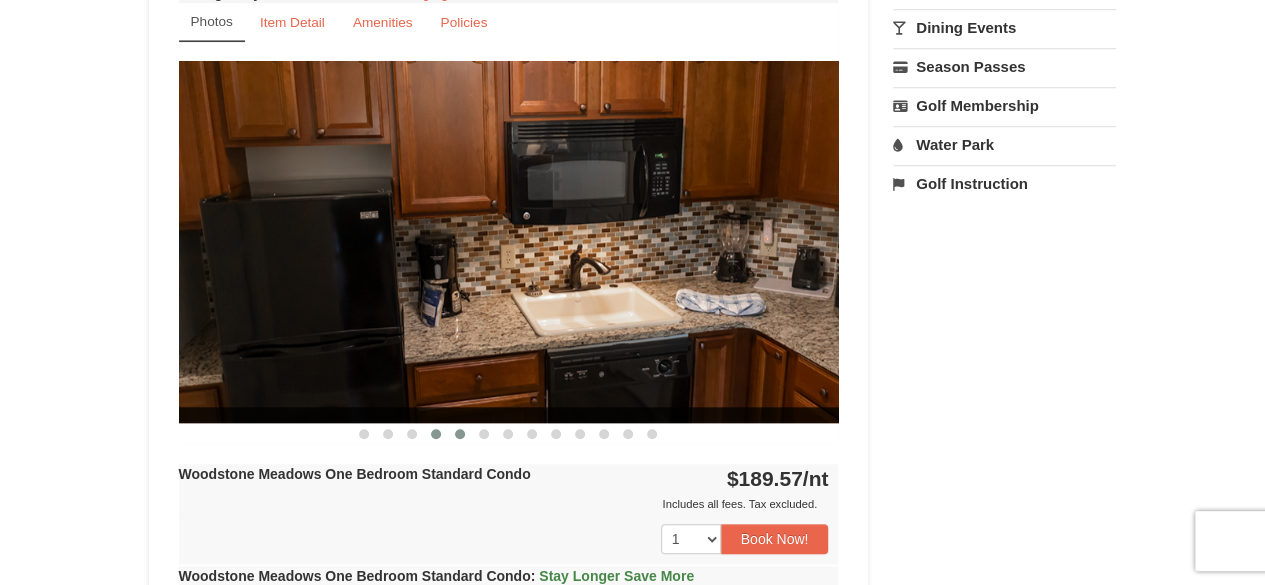 click at bounding box center (460, 434) 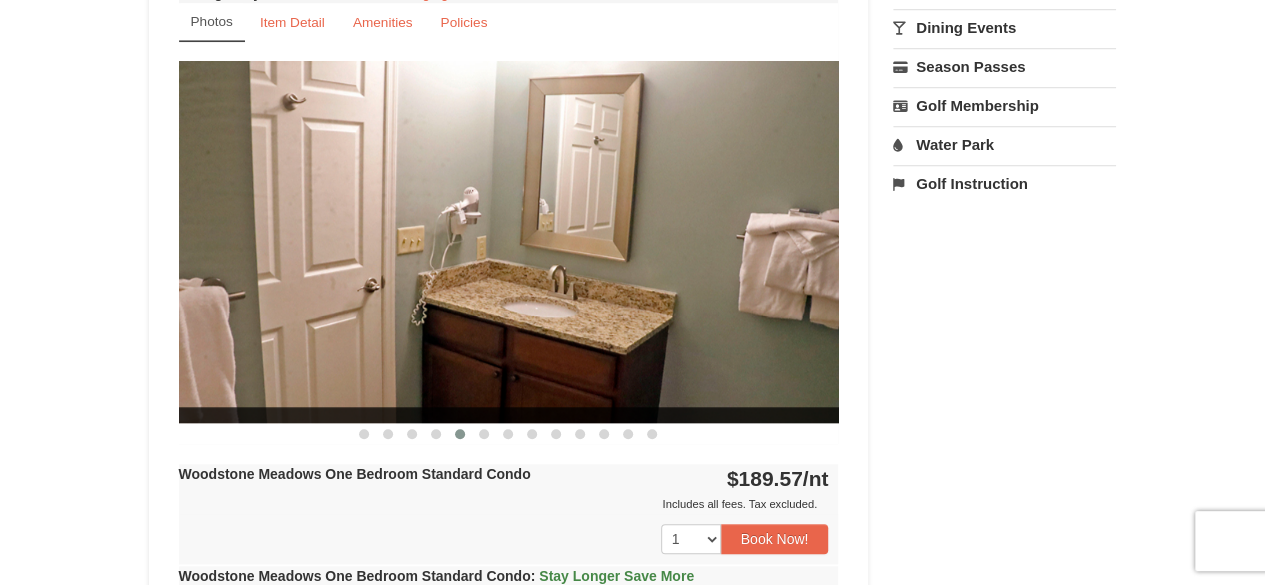 click on "Woodstone Meadows One Bedroom Standard Condo
Managed By :   Massanutten Resort Lodging
Photos
Item Detail
Amenities
Policies
Woodstone Meadows - Valley Premium Condos
Details  >>
‹ ›" at bounding box center (509, 443) 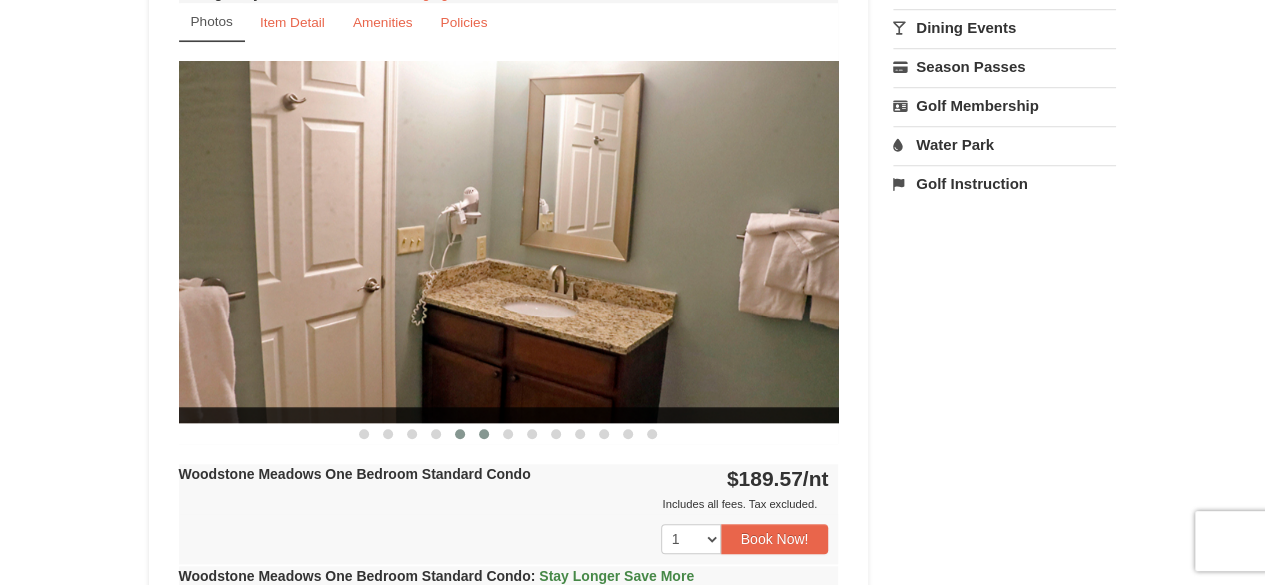 click at bounding box center [484, 434] 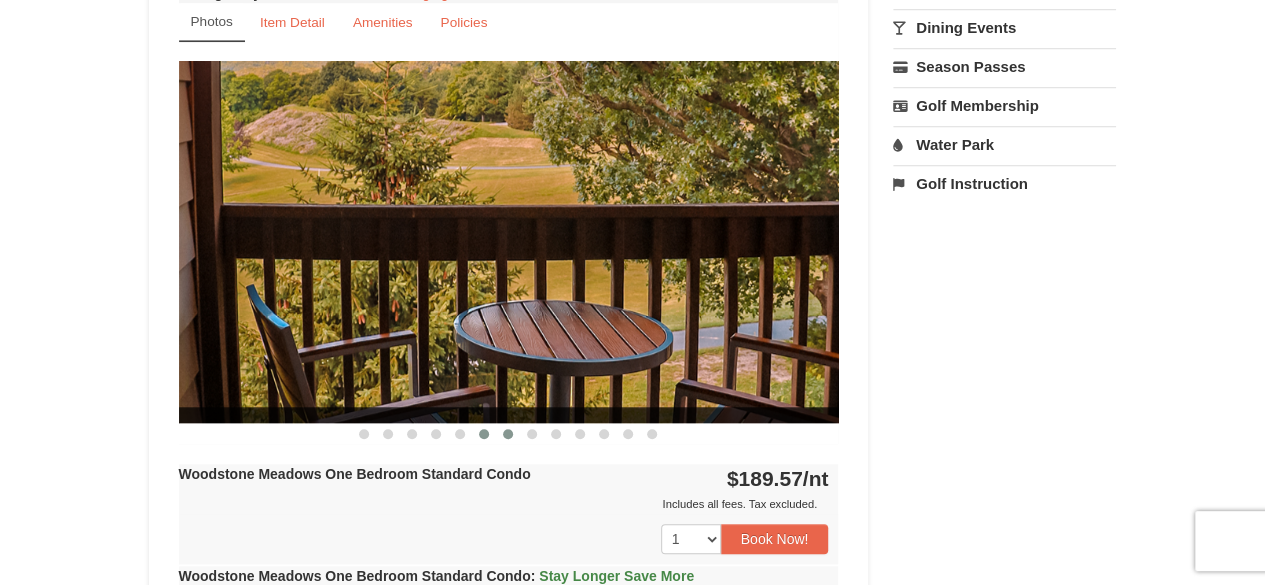 click at bounding box center [508, 434] 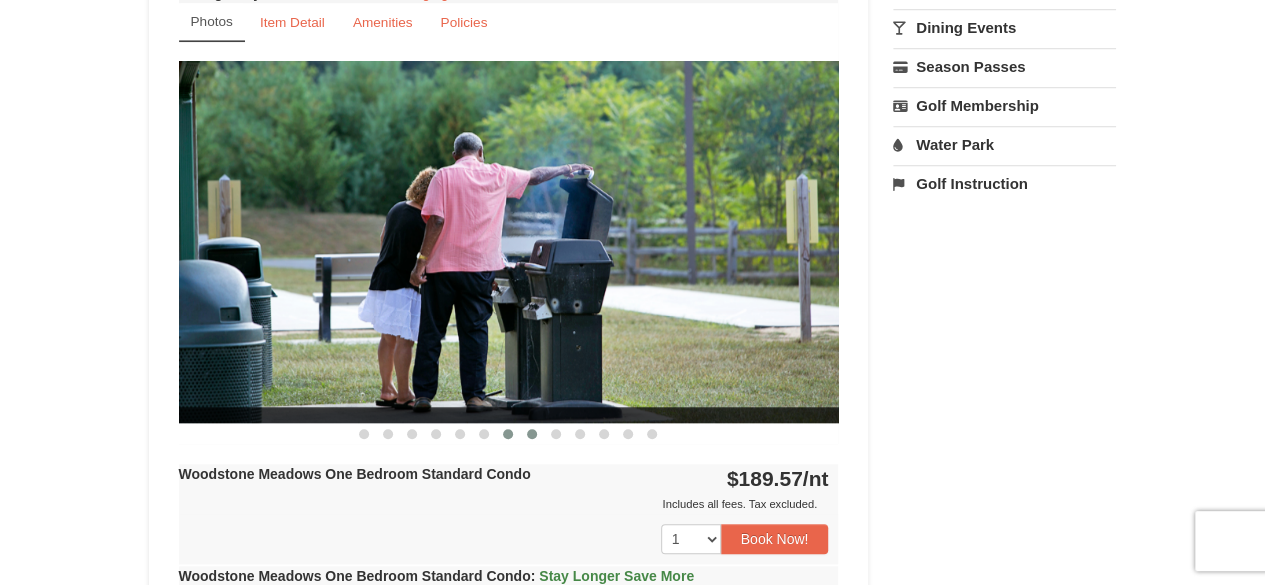 click at bounding box center [532, 434] 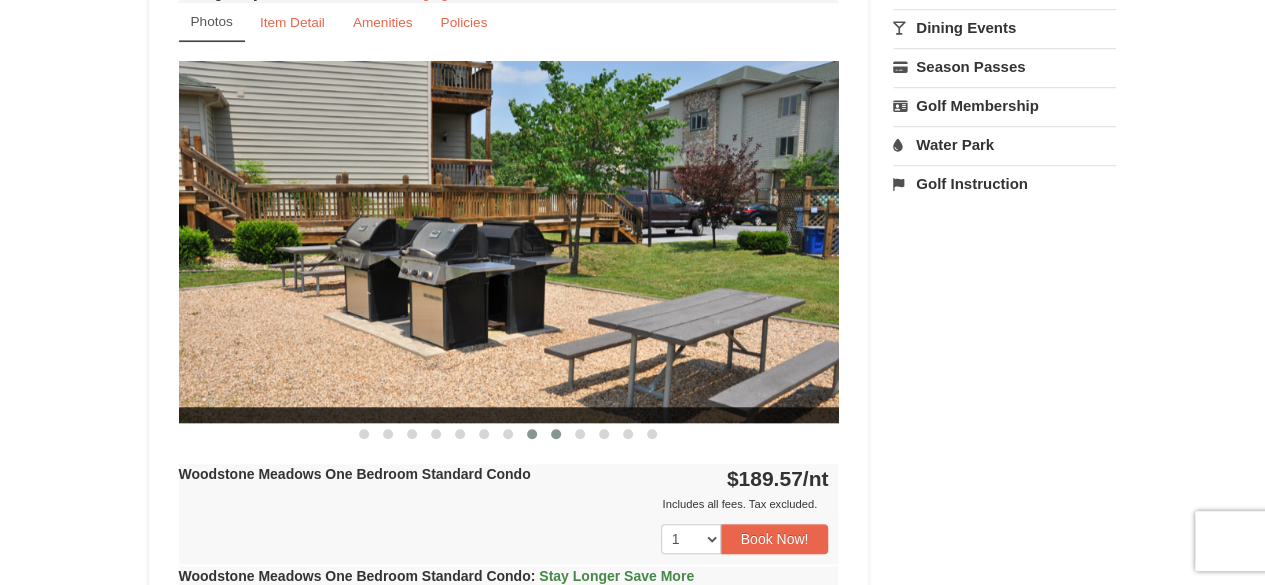 click at bounding box center (556, 434) 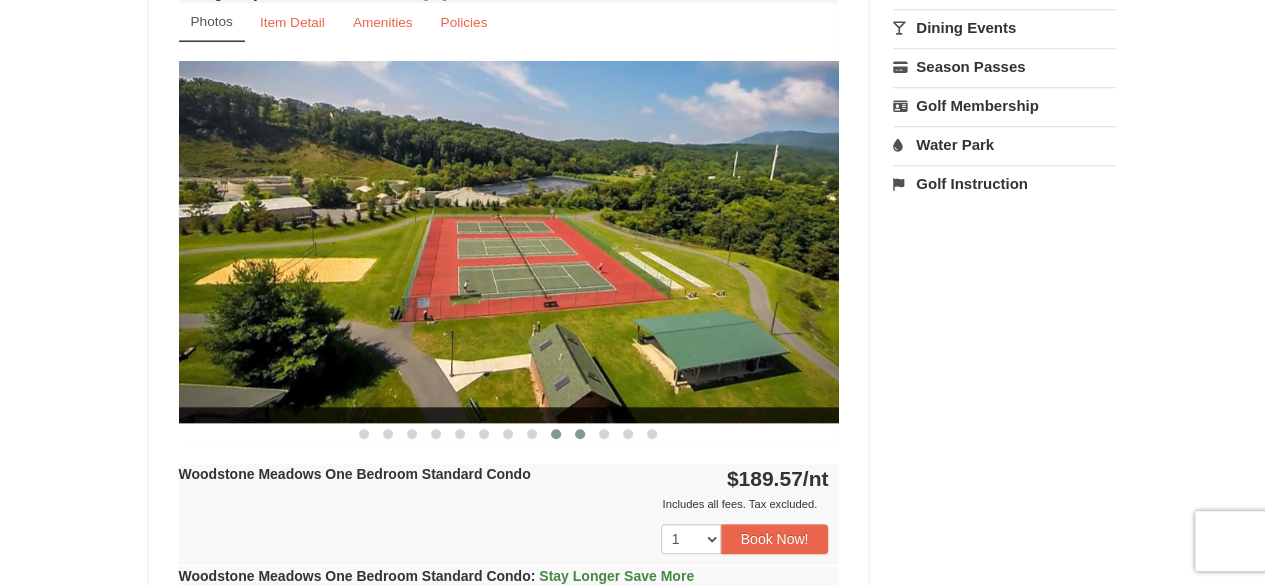 click at bounding box center (580, 434) 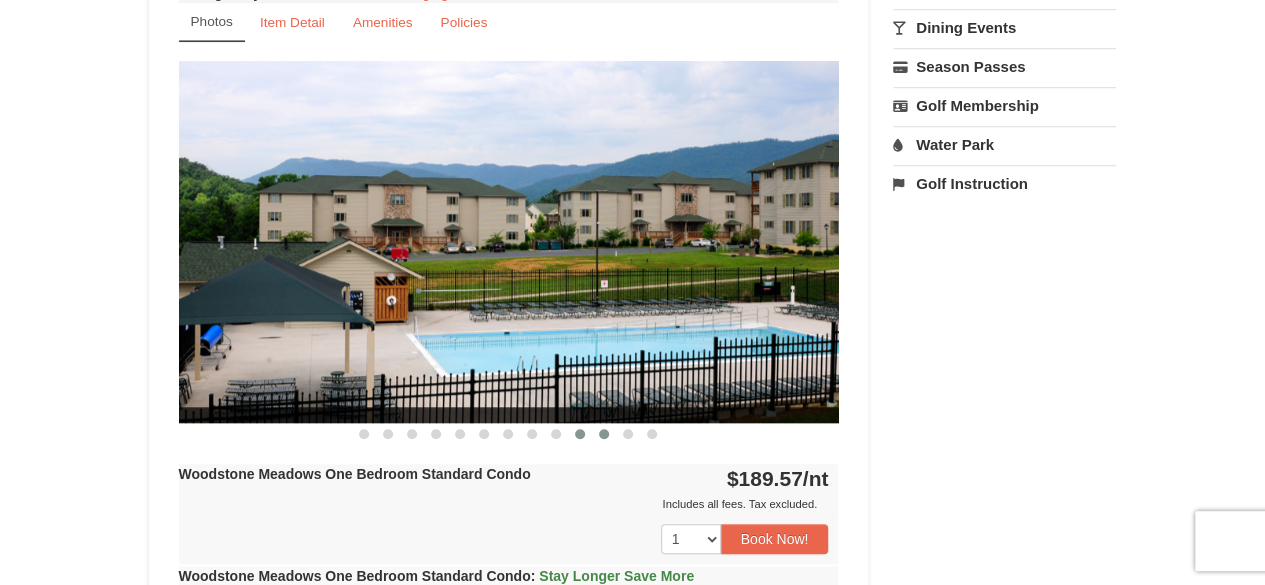 click at bounding box center (604, 434) 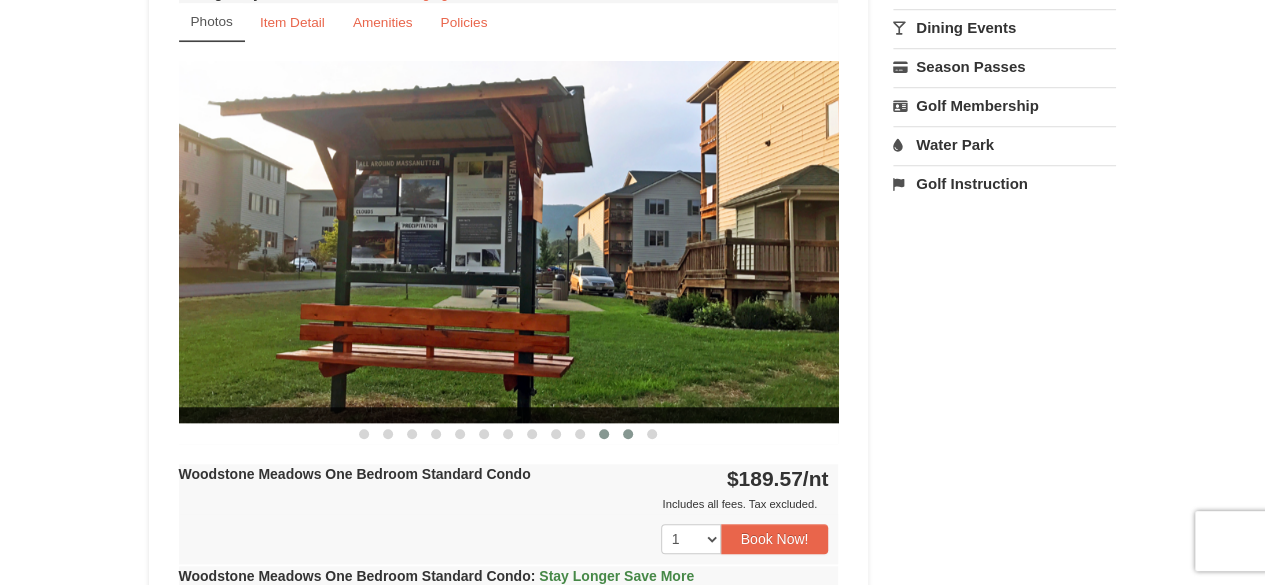click at bounding box center [628, 434] 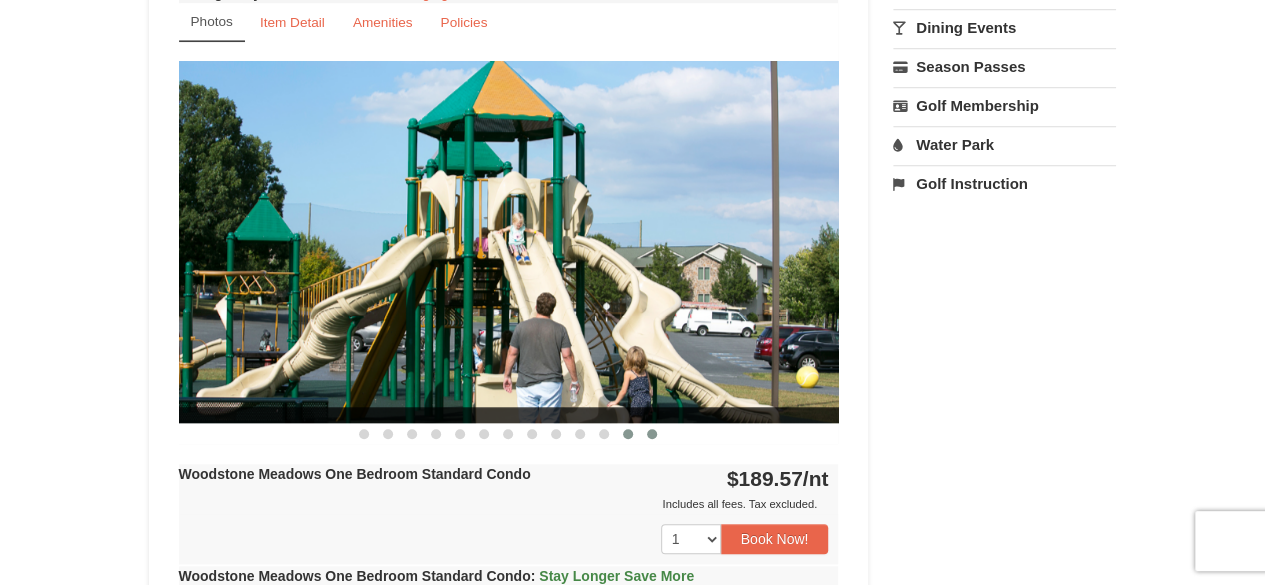 click at bounding box center (652, 434) 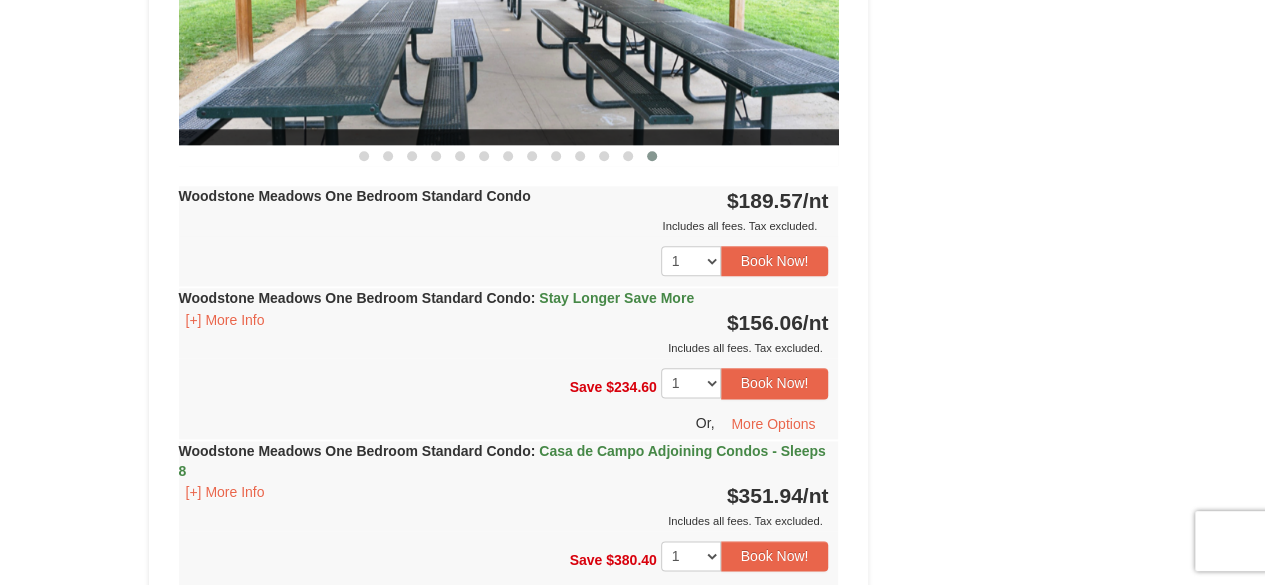 scroll, scrollTop: 1035, scrollLeft: 0, axis: vertical 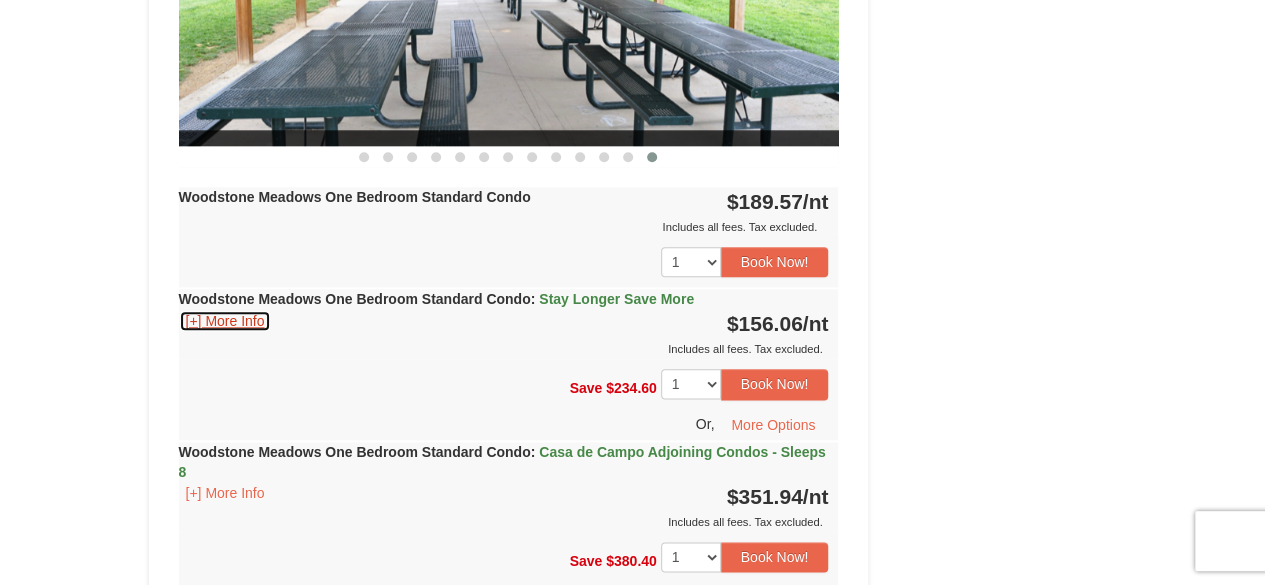 click on "[+] More Info" at bounding box center (225, 321) 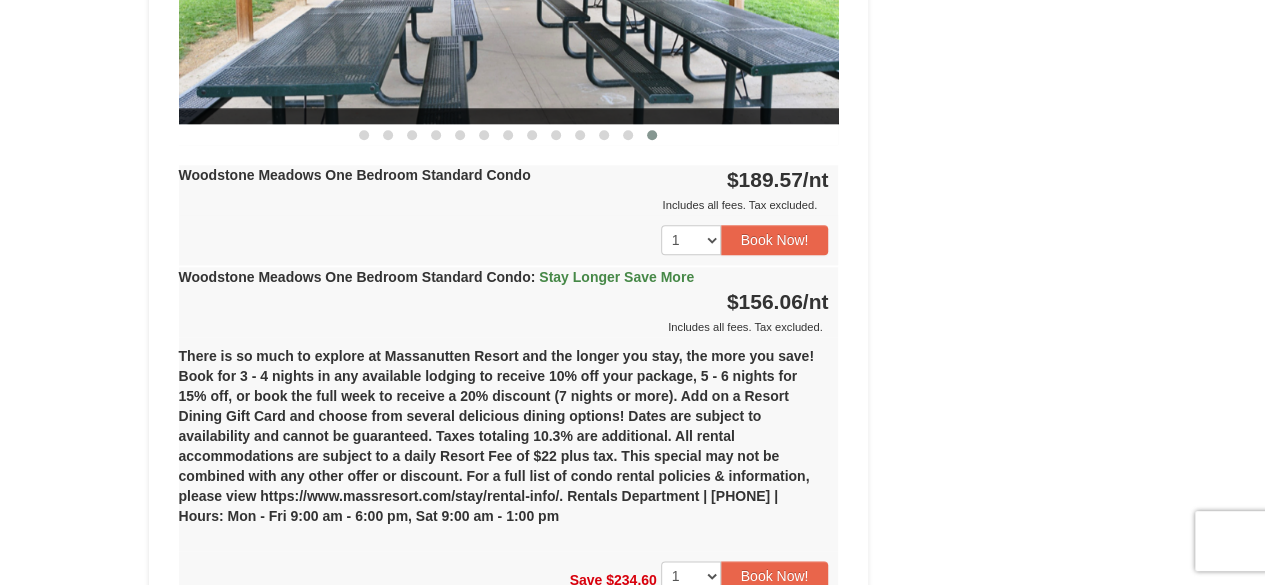 scroll, scrollTop: 1061, scrollLeft: 0, axis: vertical 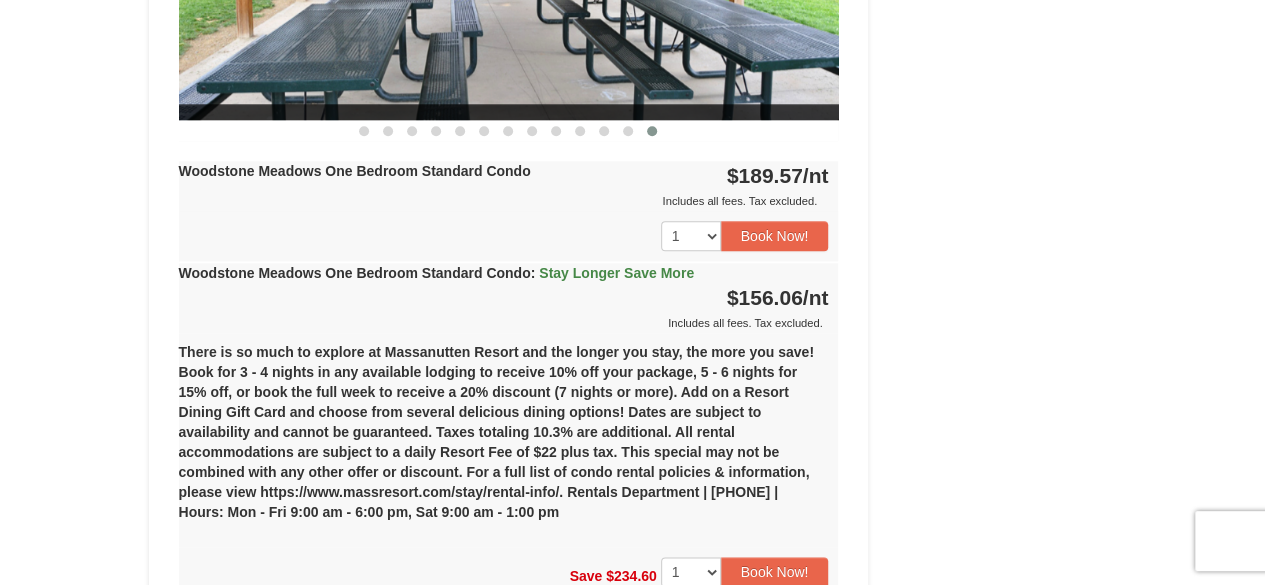 click on "1
2
3
4
5
6
7
8
9
10
11
12 13 14 15 16 17 18 19 20 21 22 23 24" at bounding box center [509, 236] 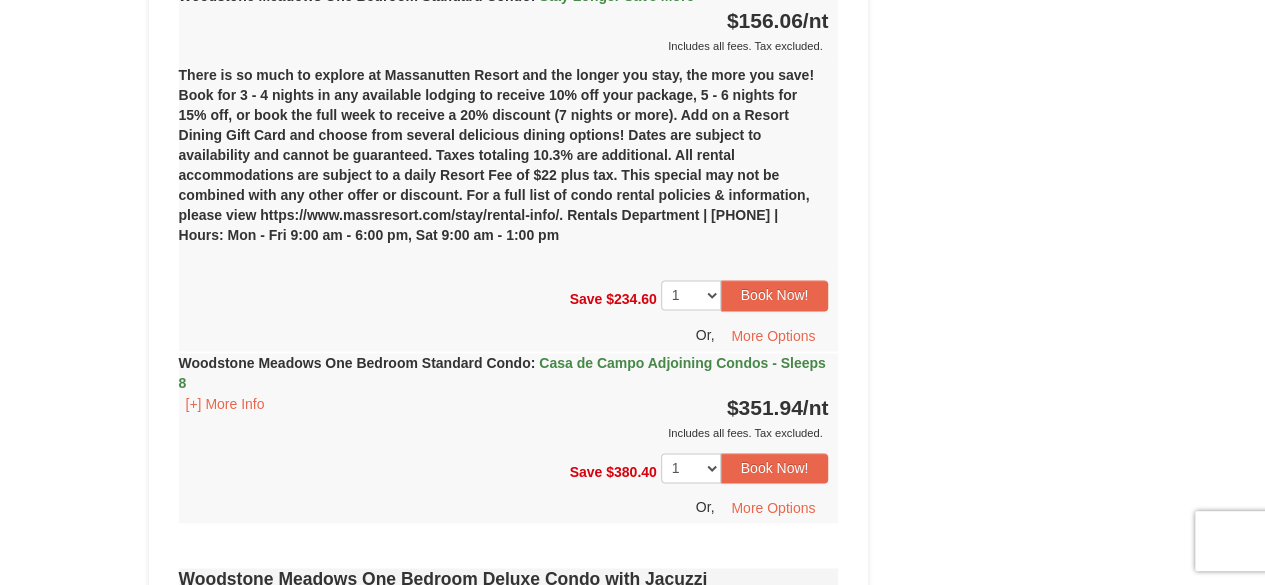 scroll, scrollTop: 1339, scrollLeft: 0, axis: vertical 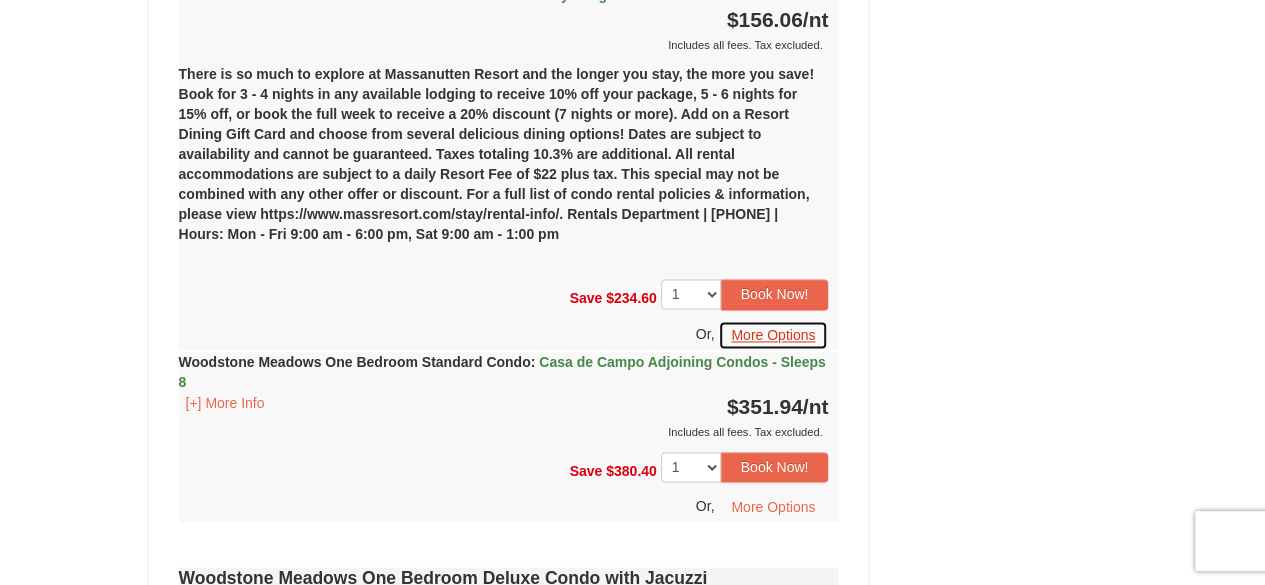 click on "More Options" at bounding box center (773, 335) 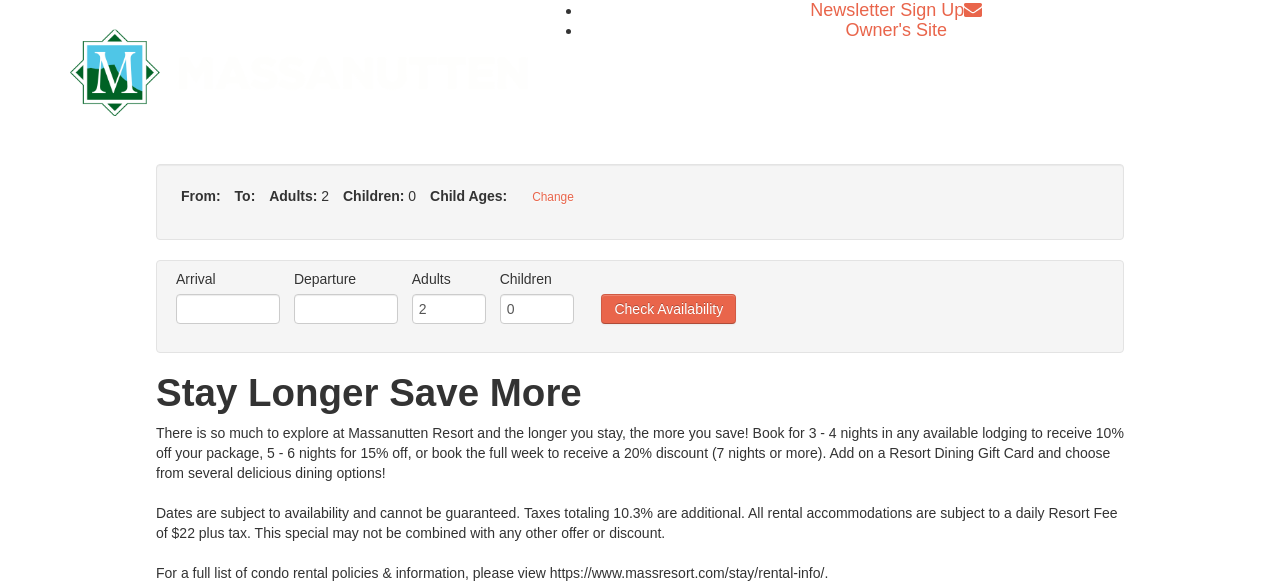 type on "08/02/2025" 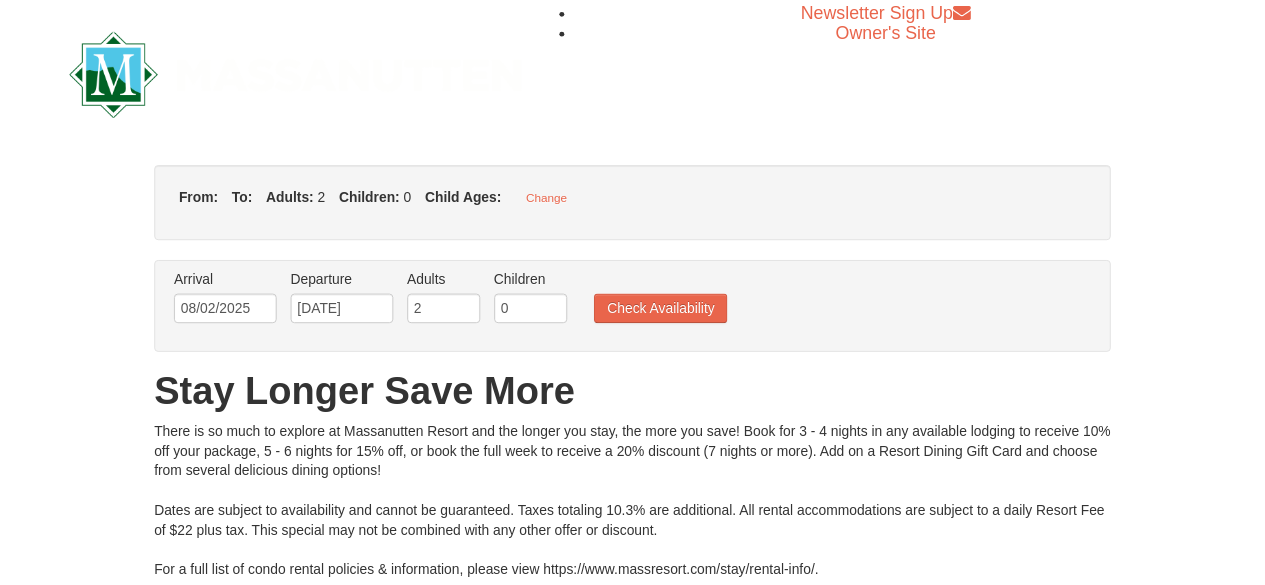 scroll, scrollTop: 0, scrollLeft: 0, axis: both 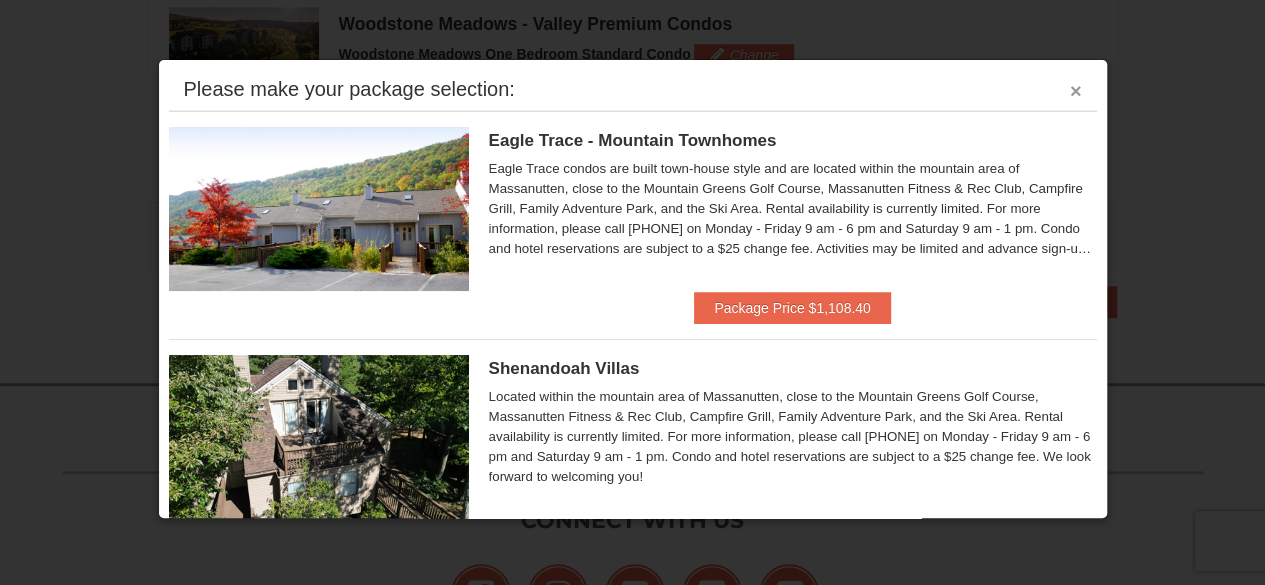 click on "×" at bounding box center [1076, 91] 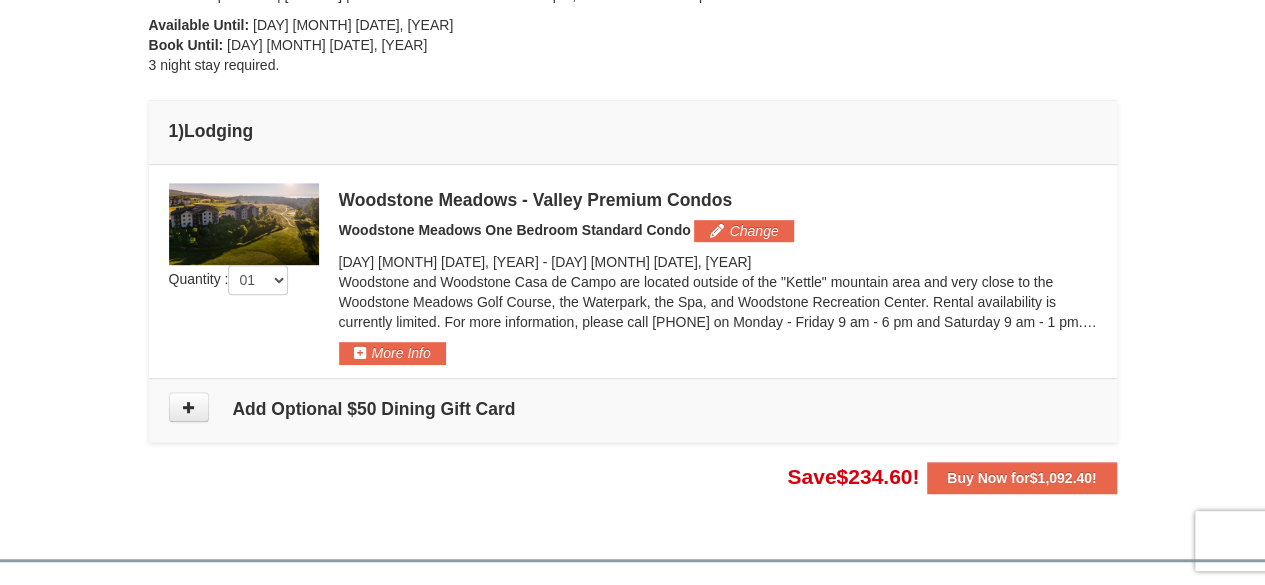 scroll, scrollTop: 538, scrollLeft: 0, axis: vertical 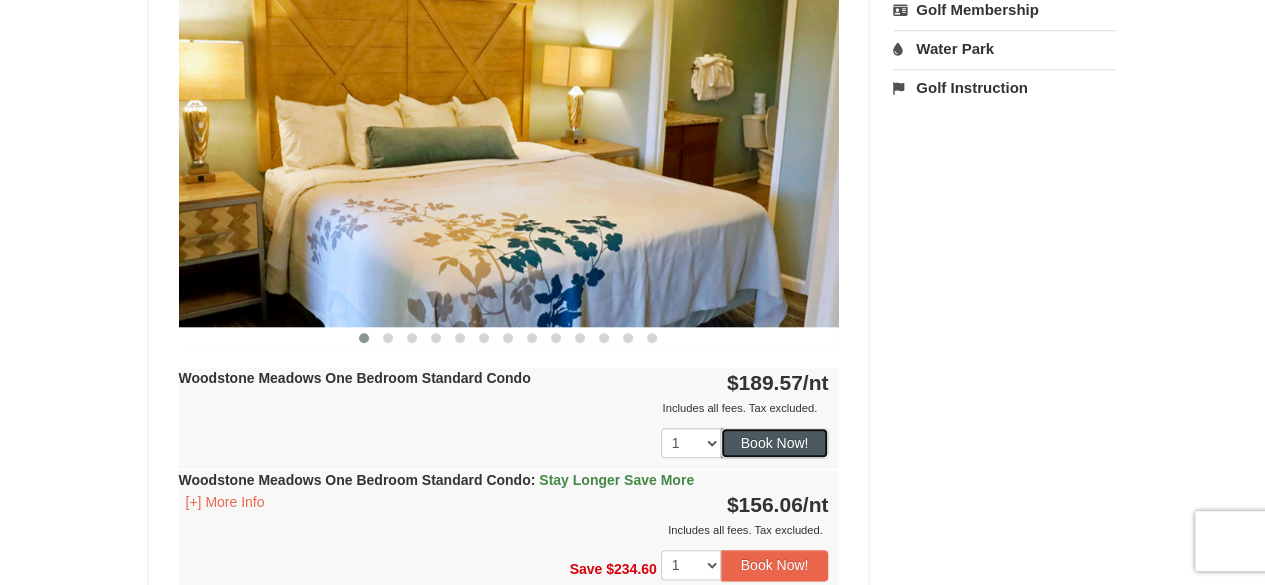 click on "Book Now!" at bounding box center [775, 443] 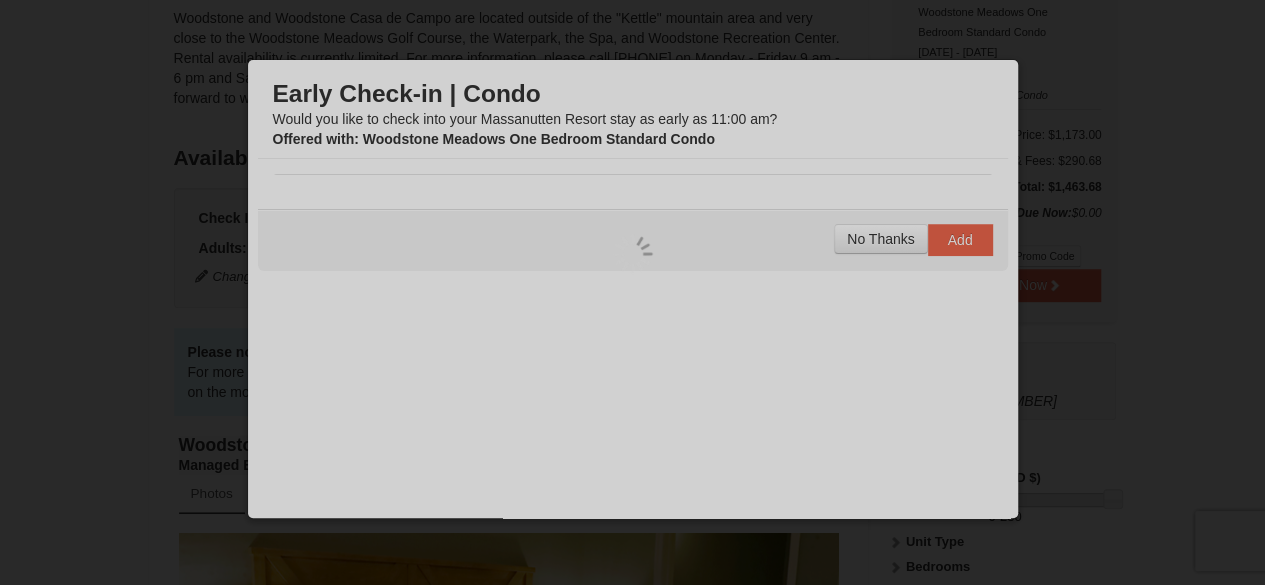 scroll, scrollTop: 195, scrollLeft: 0, axis: vertical 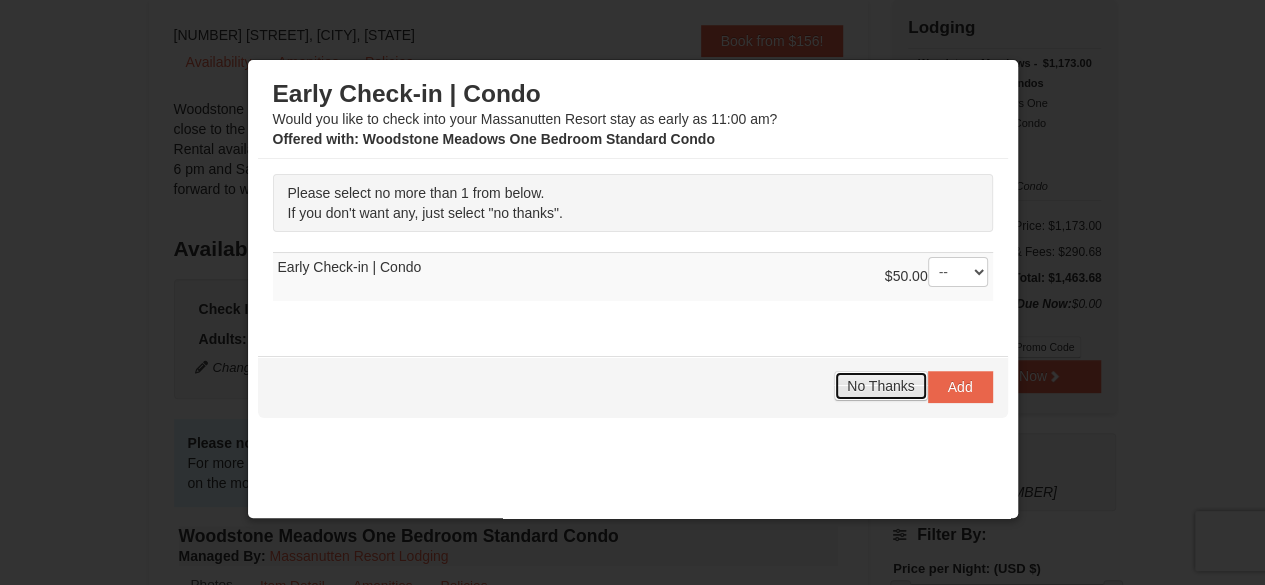 click on "No Thanks" at bounding box center [880, 386] 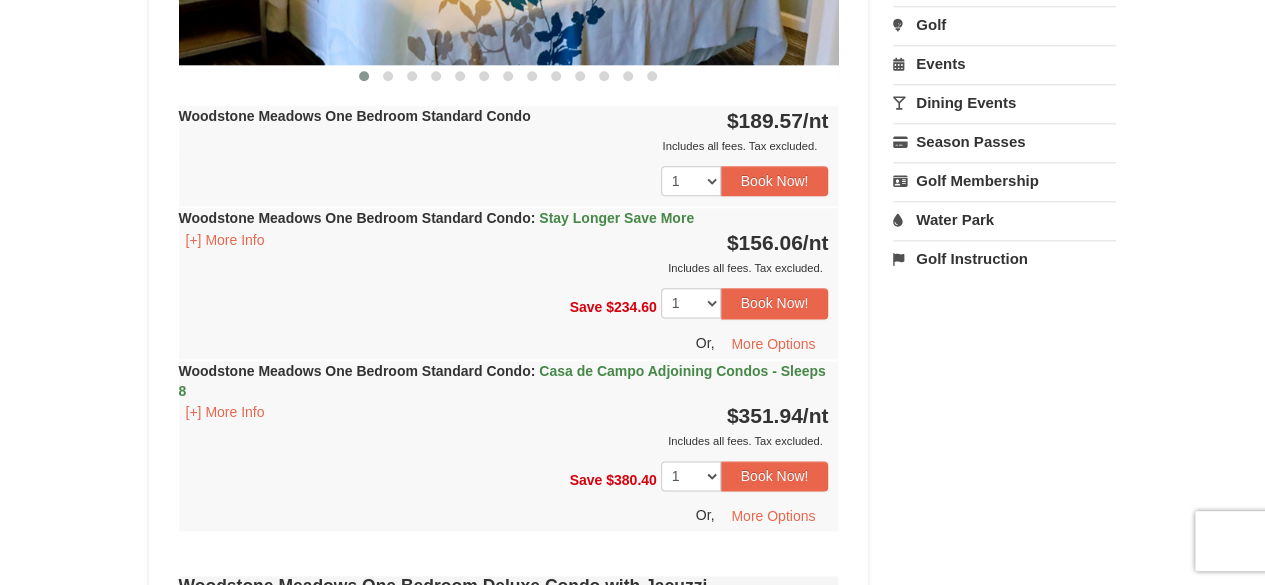 scroll, scrollTop: 1117, scrollLeft: 0, axis: vertical 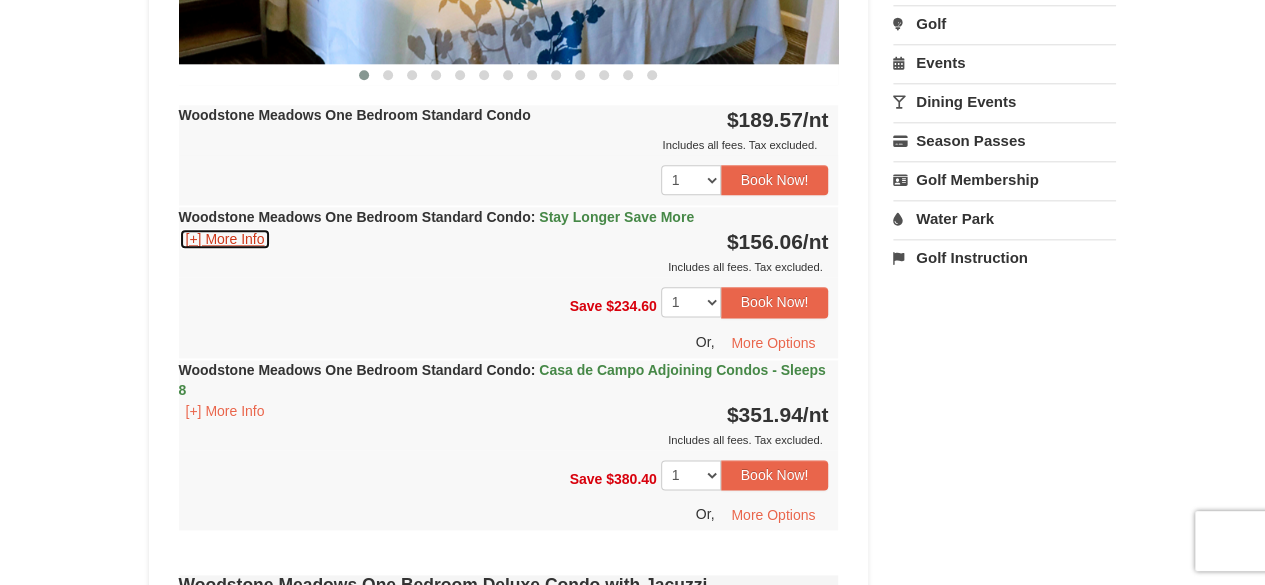 click on "[+] More Info" at bounding box center (225, 239) 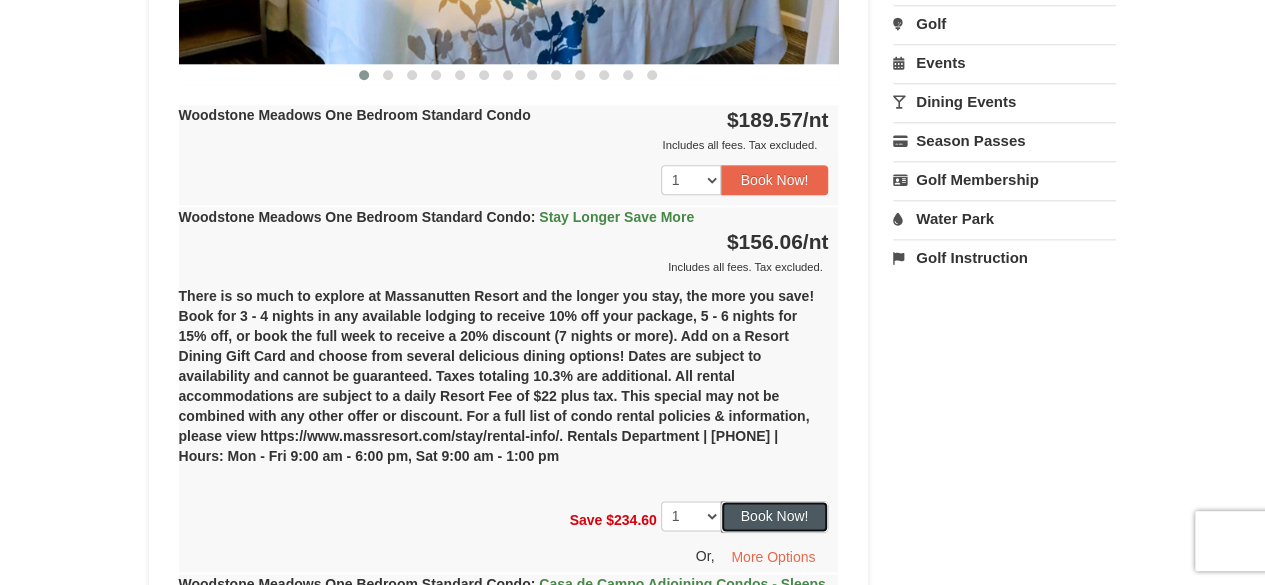 click on "Book Now!" at bounding box center (775, 516) 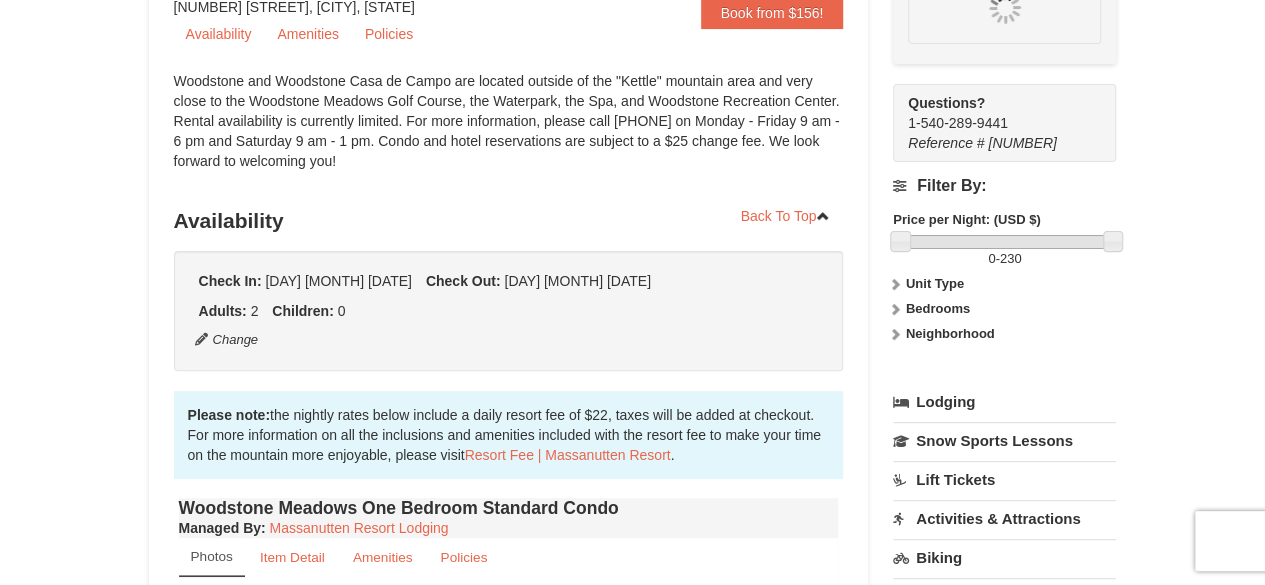 scroll, scrollTop: 195, scrollLeft: 0, axis: vertical 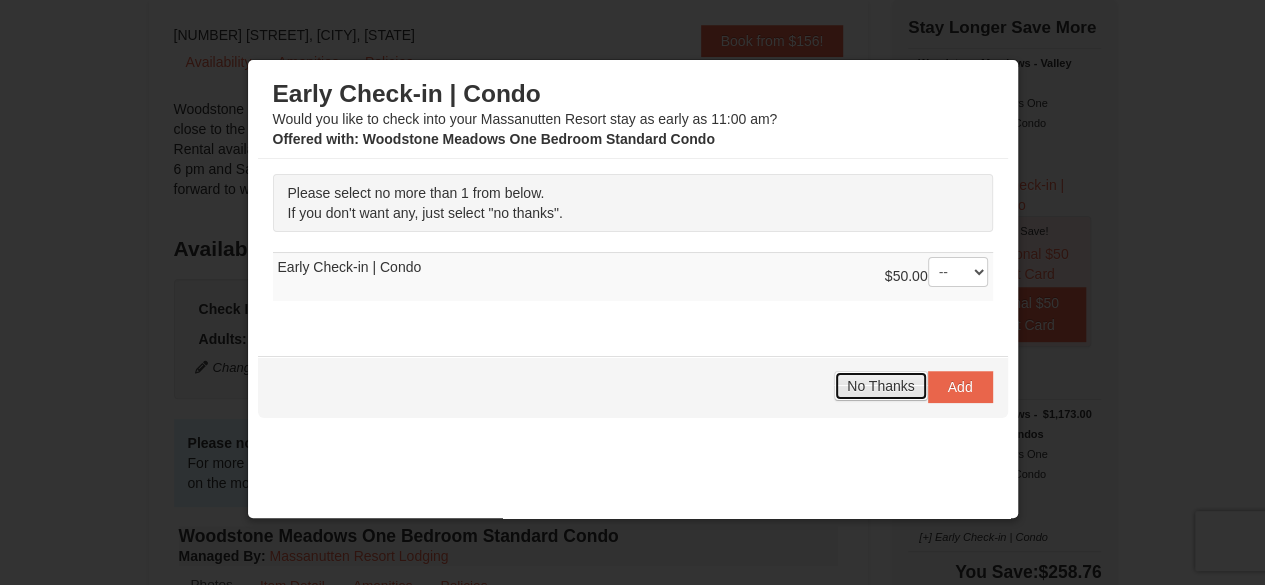 click on "No Thanks" at bounding box center (880, 386) 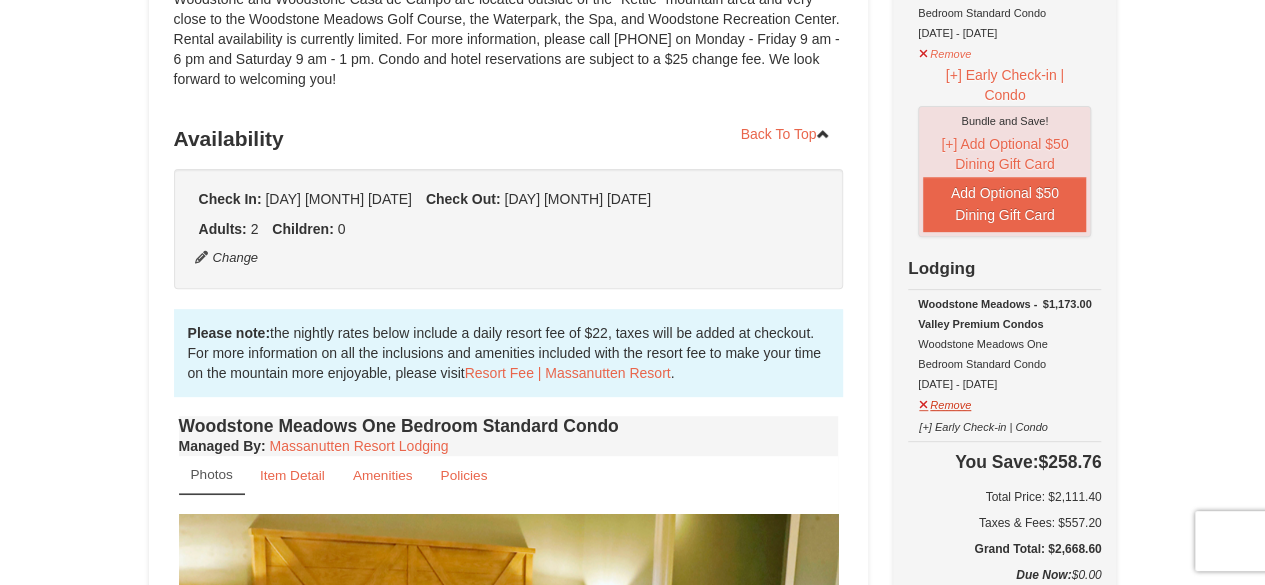 scroll, scrollTop: 306, scrollLeft: 0, axis: vertical 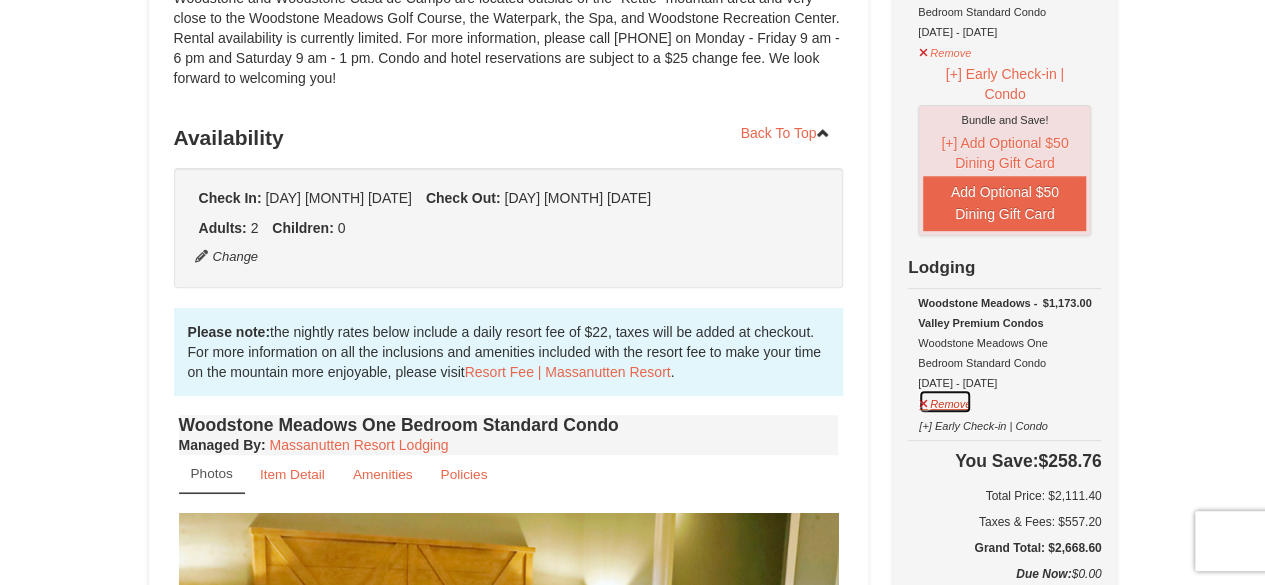 click on "Remove" at bounding box center (945, 401) 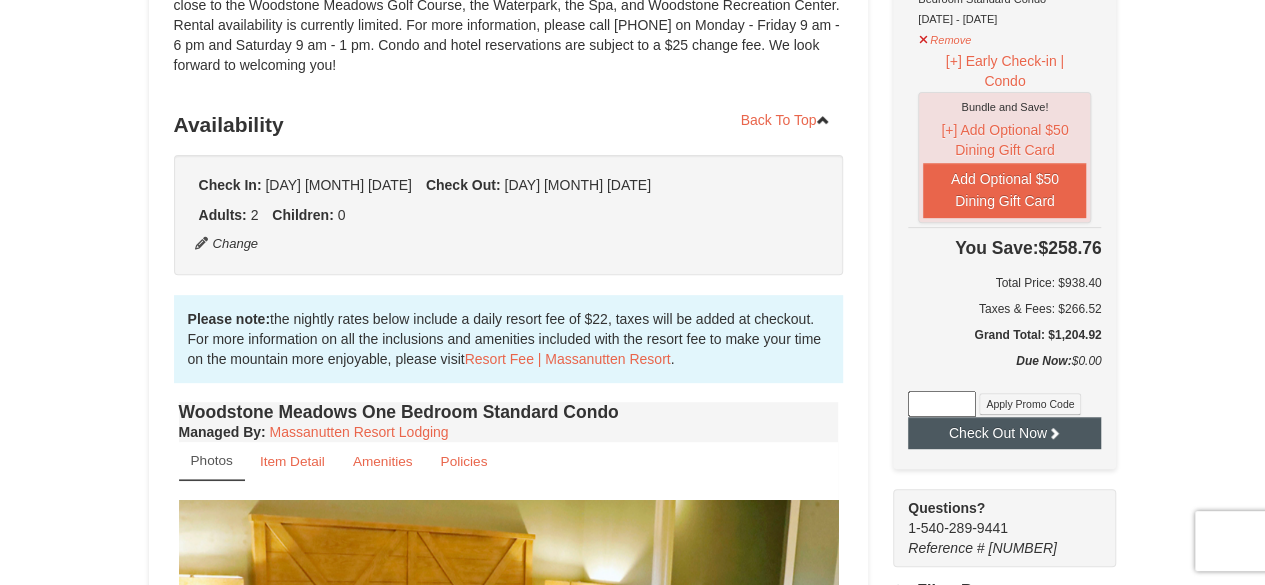 scroll, scrollTop: 347, scrollLeft: 0, axis: vertical 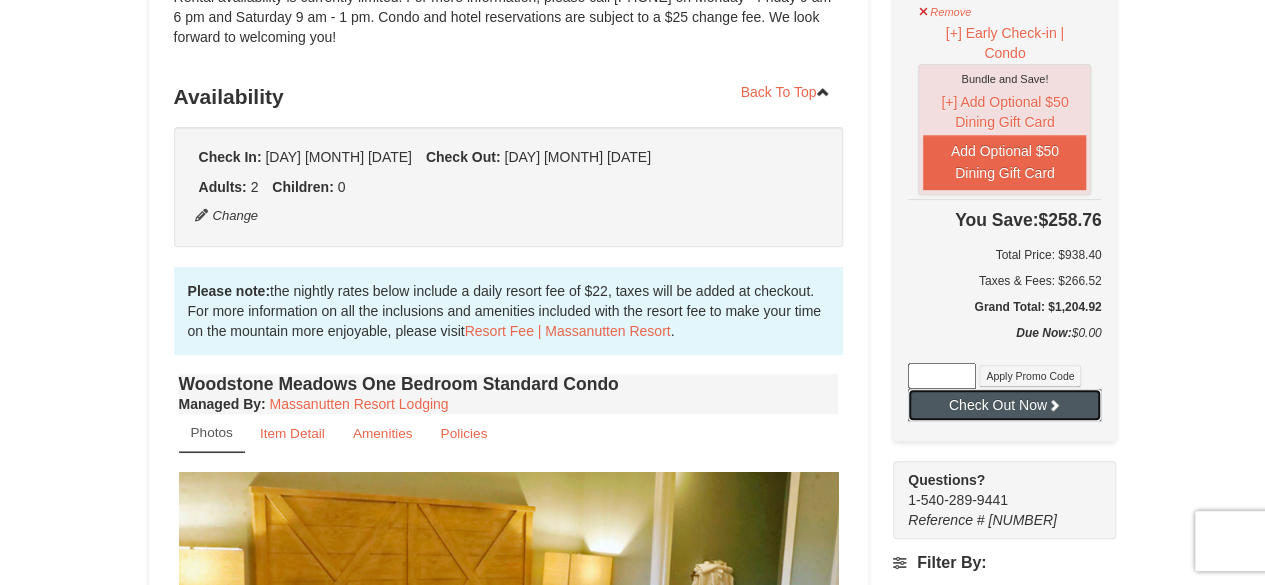 click on "Check Out Now" at bounding box center (1004, 405) 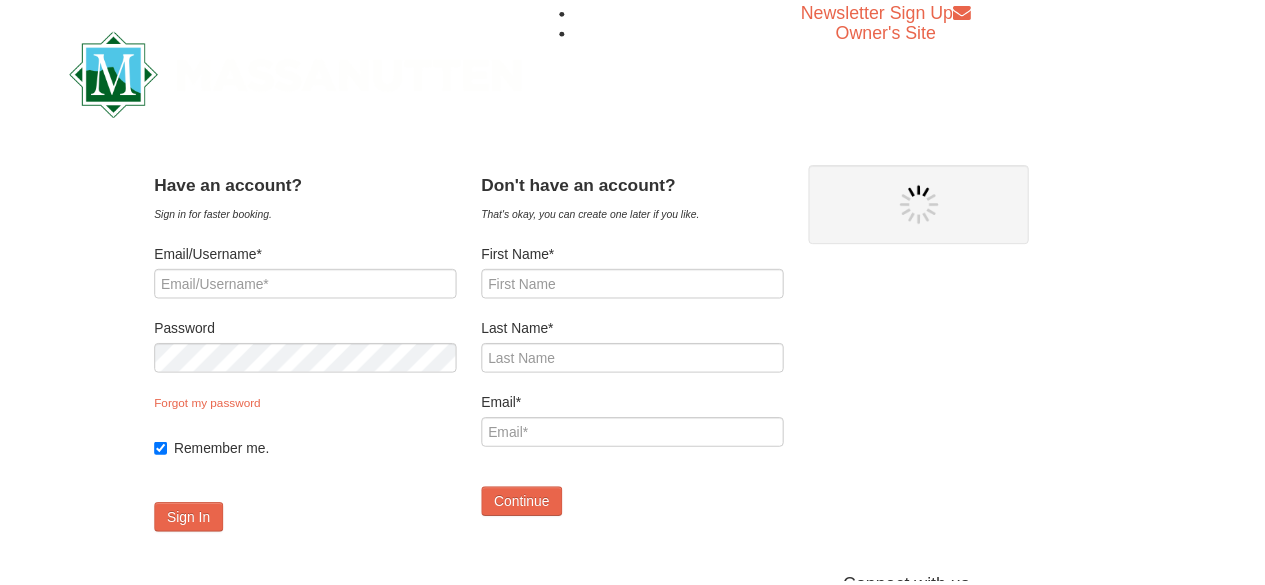 scroll, scrollTop: 0, scrollLeft: 0, axis: both 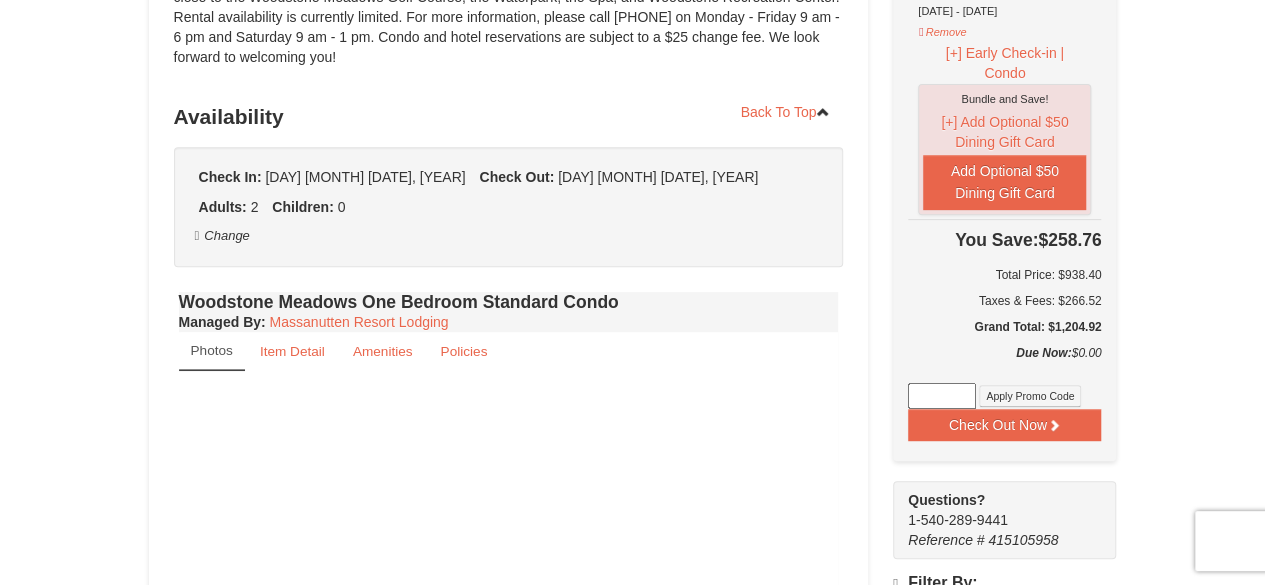 select on "8" 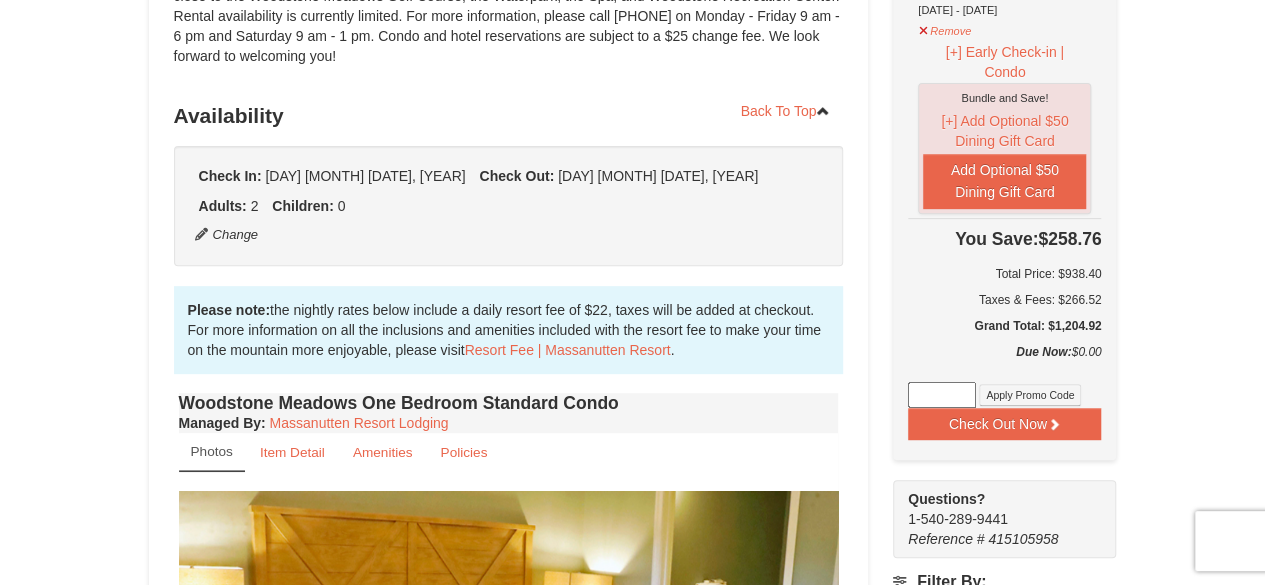 scroll, scrollTop: 327, scrollLeft: 0, axis: vertical 